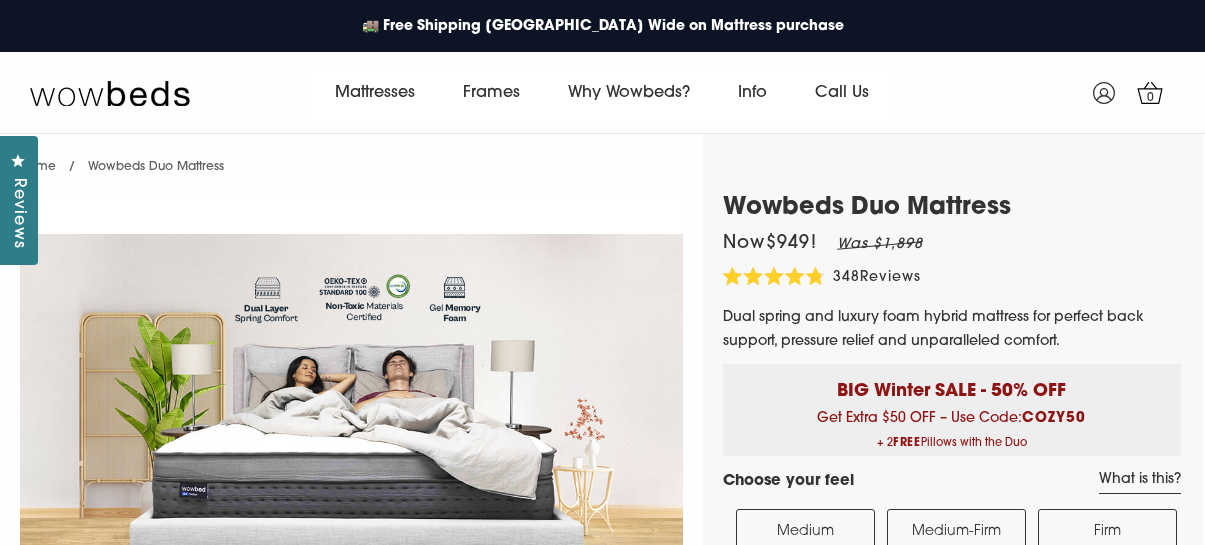 select on "Medium-Firm" 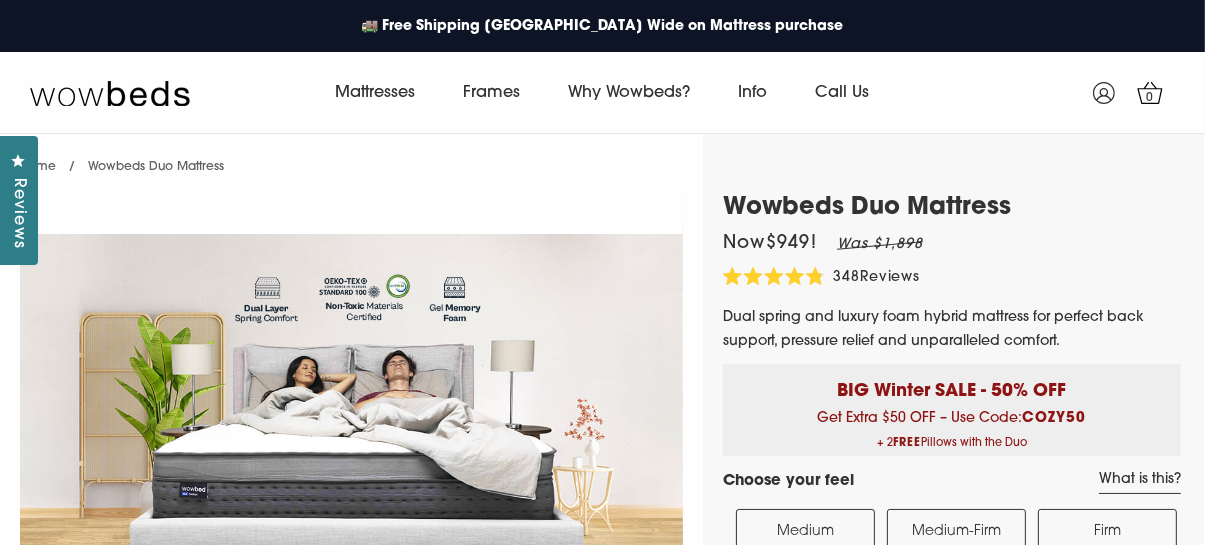 scroll, scrollTop: 0, scrollLeft: 0, axis: both 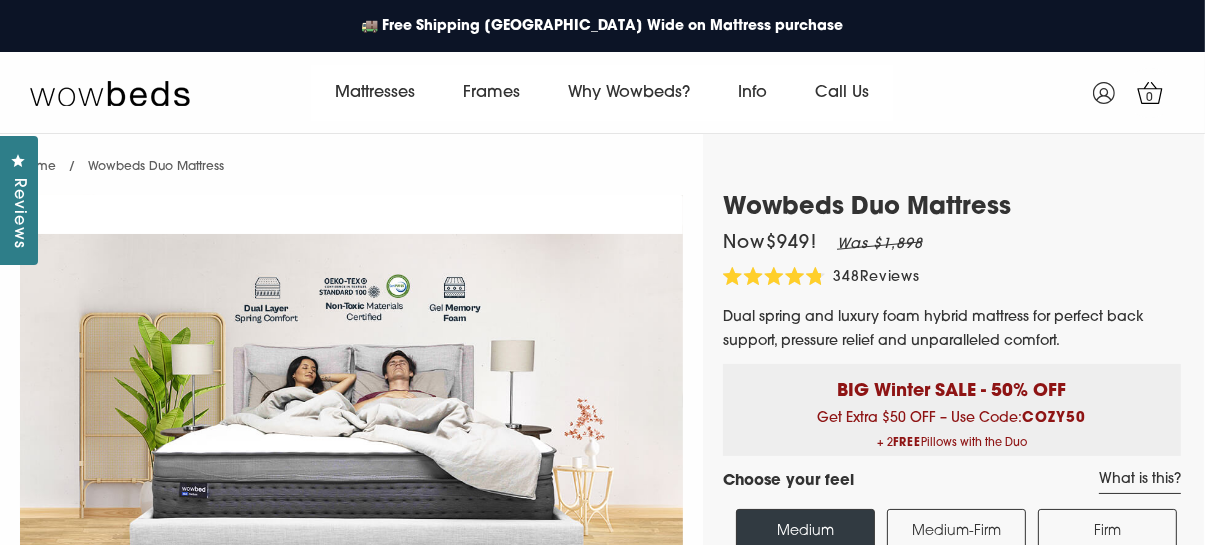 select on "Medium" 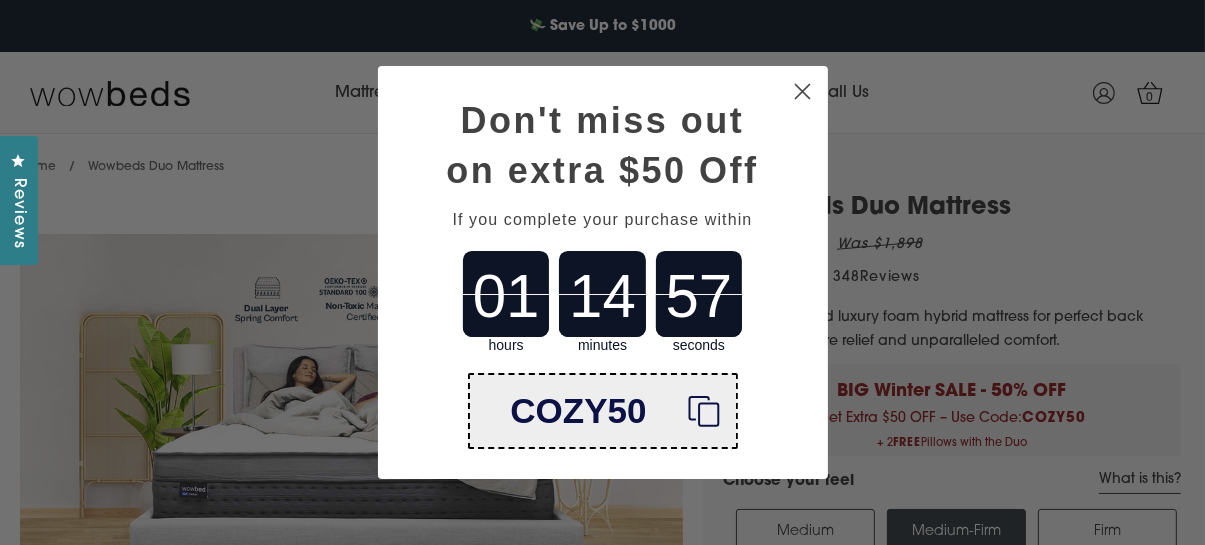 click on "Close dialog" 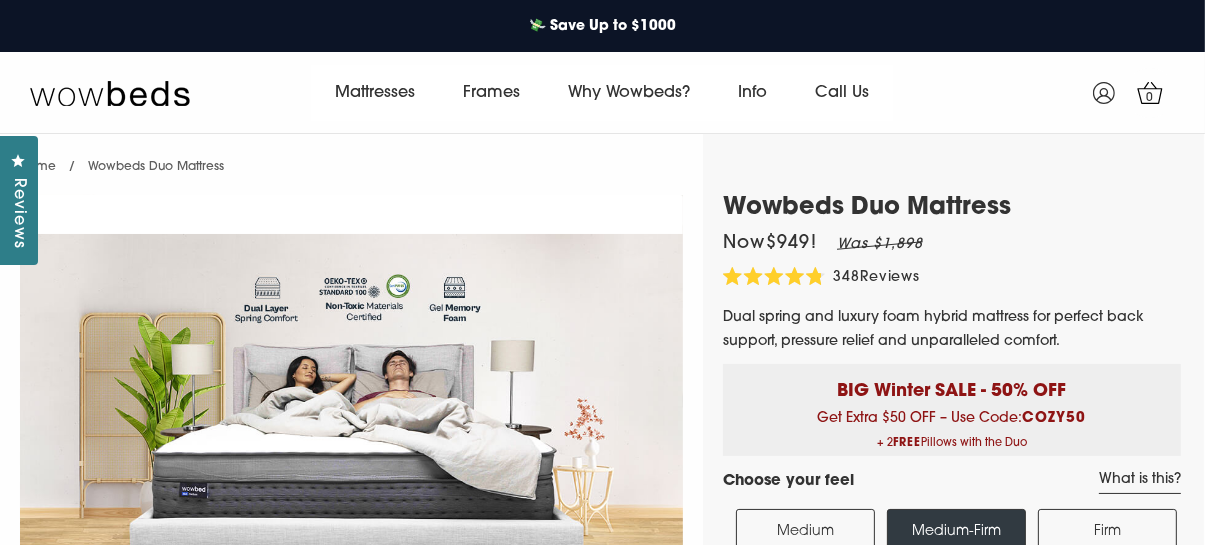 click on "Medium
Softer side of perfect" at bounding box center (805, 531) 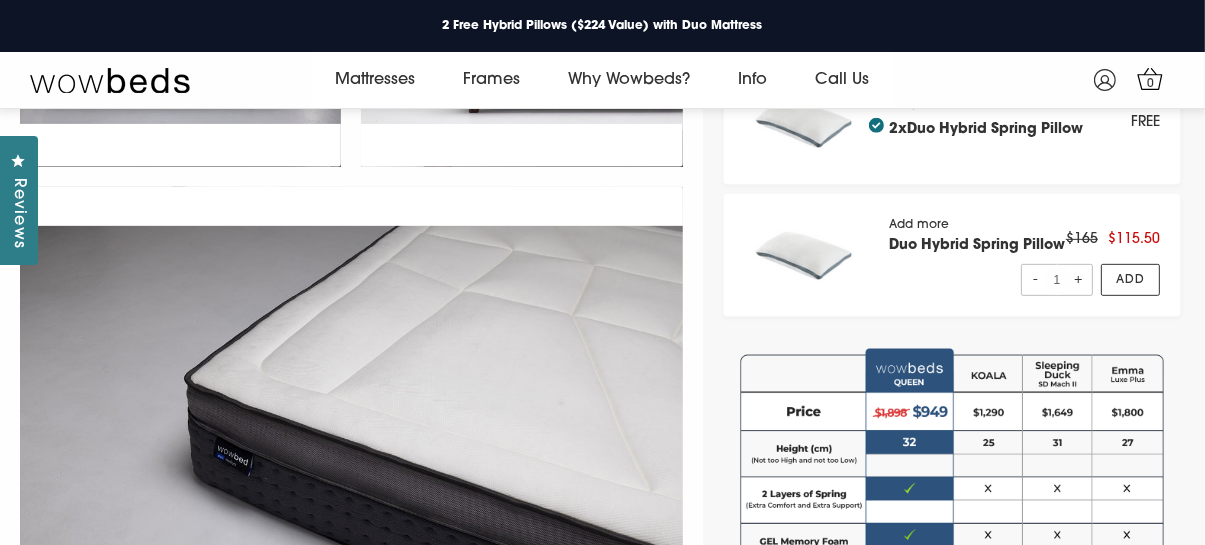 scroll, scrollTop: 846, scrollLeft: 0, axis: vertical 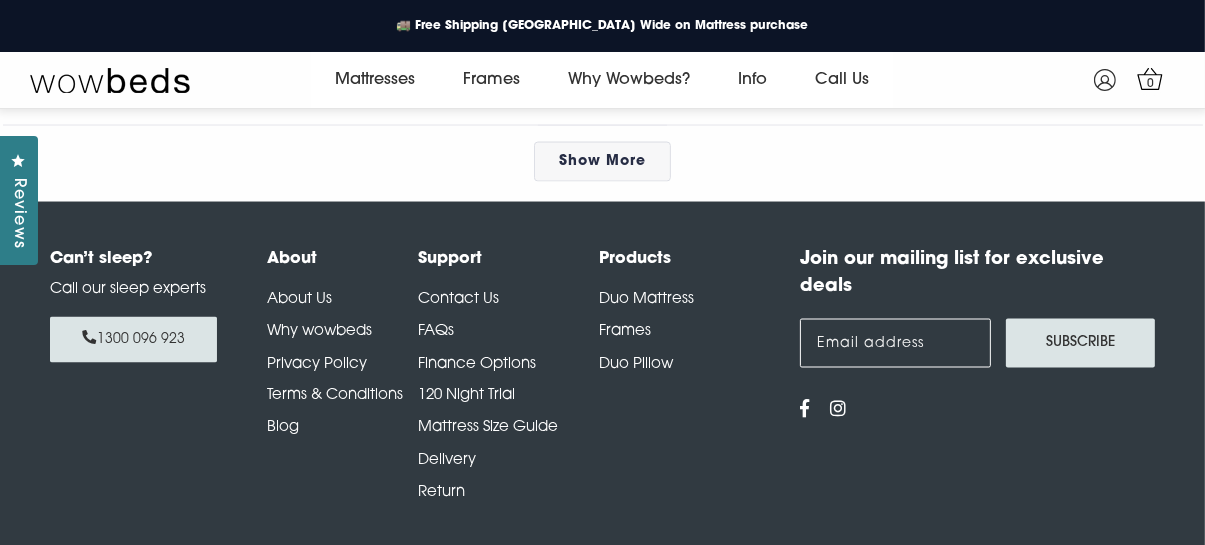 click on "Return" at bounding box center [441, 493] 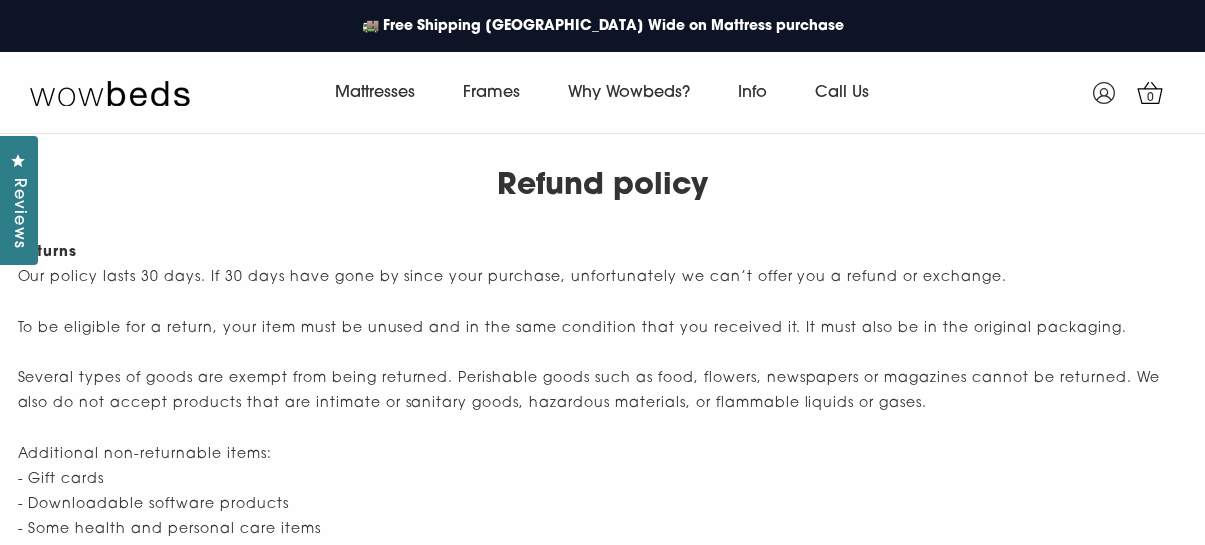 scroll, scrollTop: 0, scrollLeft: 0, axis: both 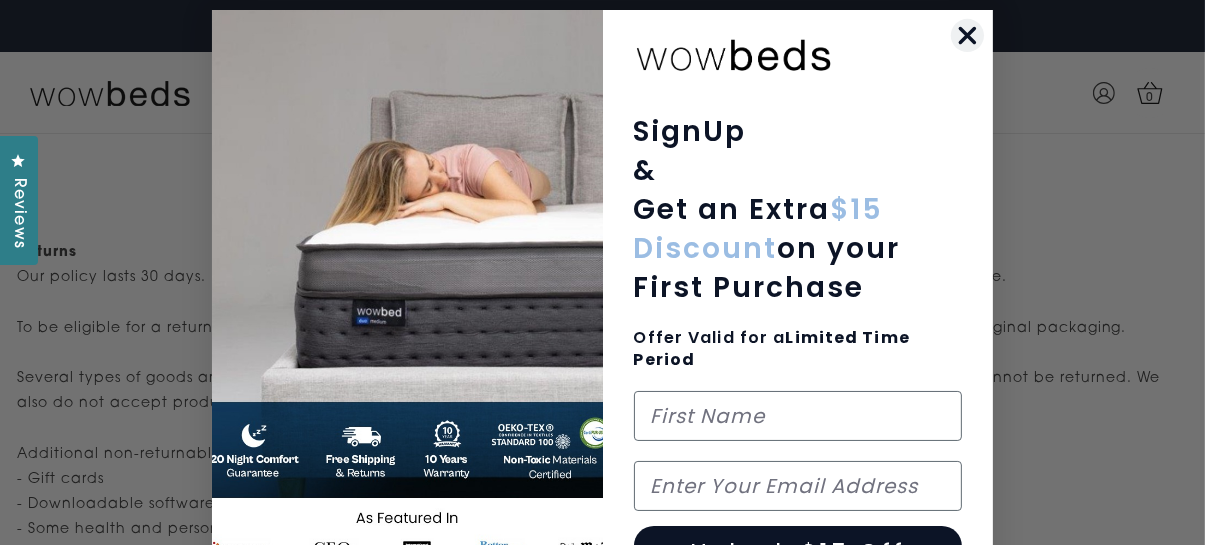 click 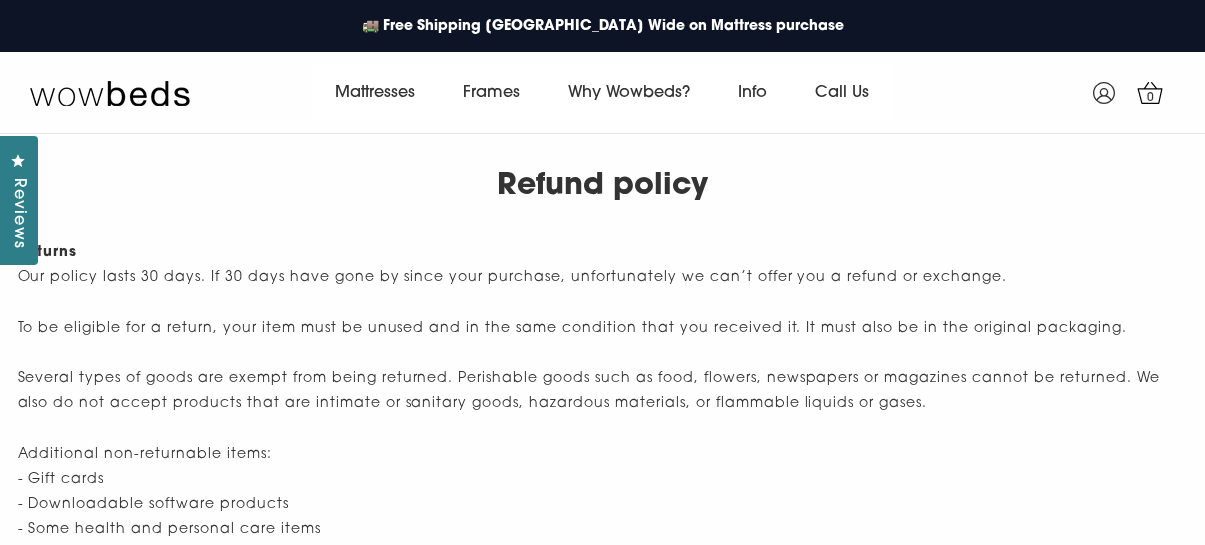 scroll, scrollTop: 0, scrollLeft: 0, axis: both 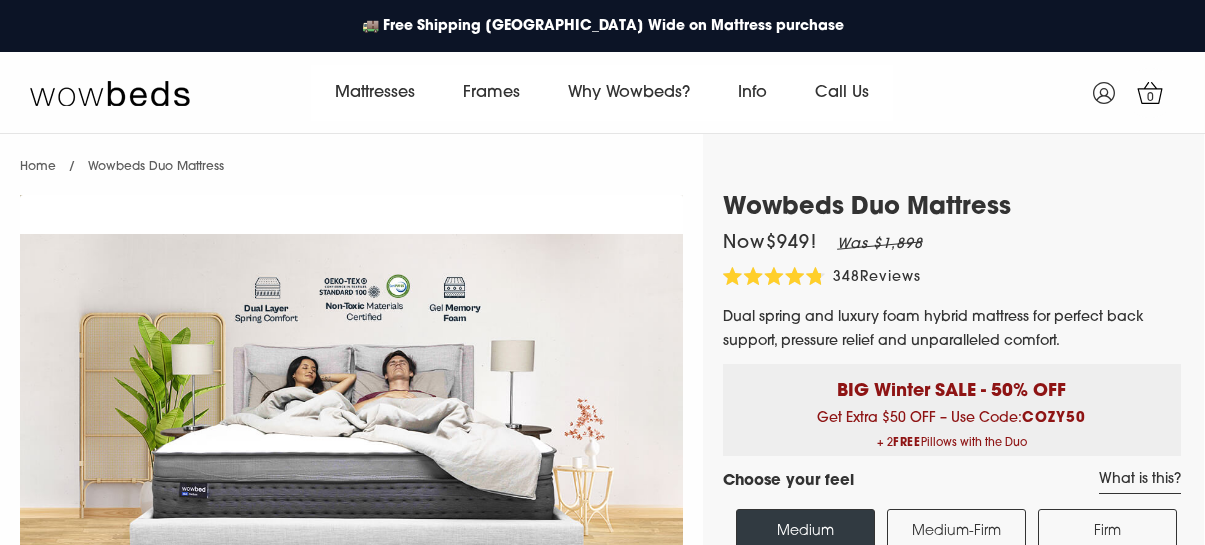 select on "Queen" 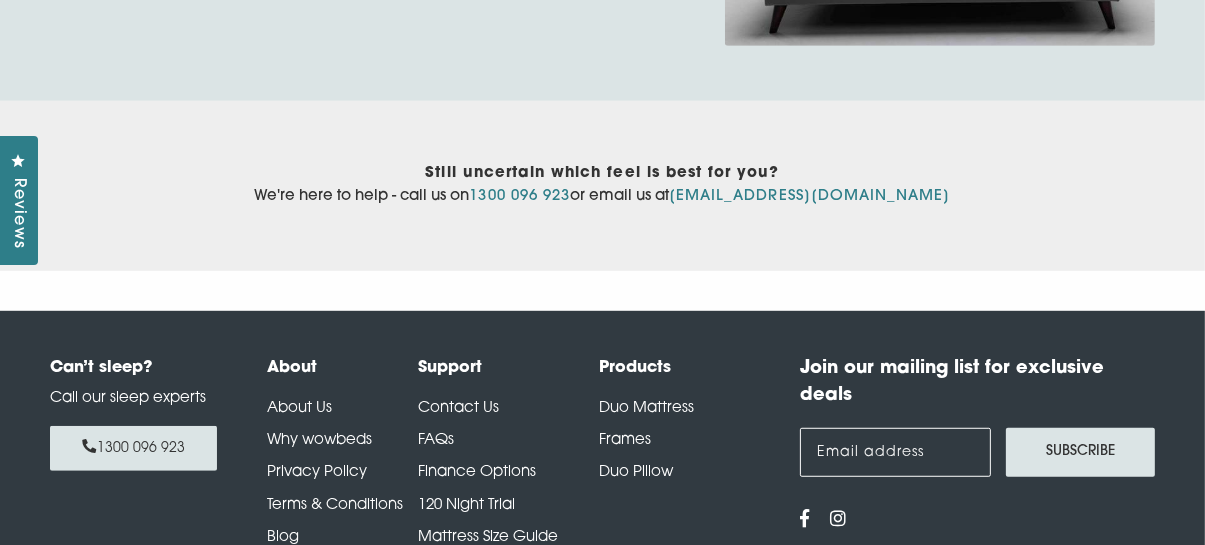 scroll, scrollTop: 8117, scrollLeft: 0, axis: vertical 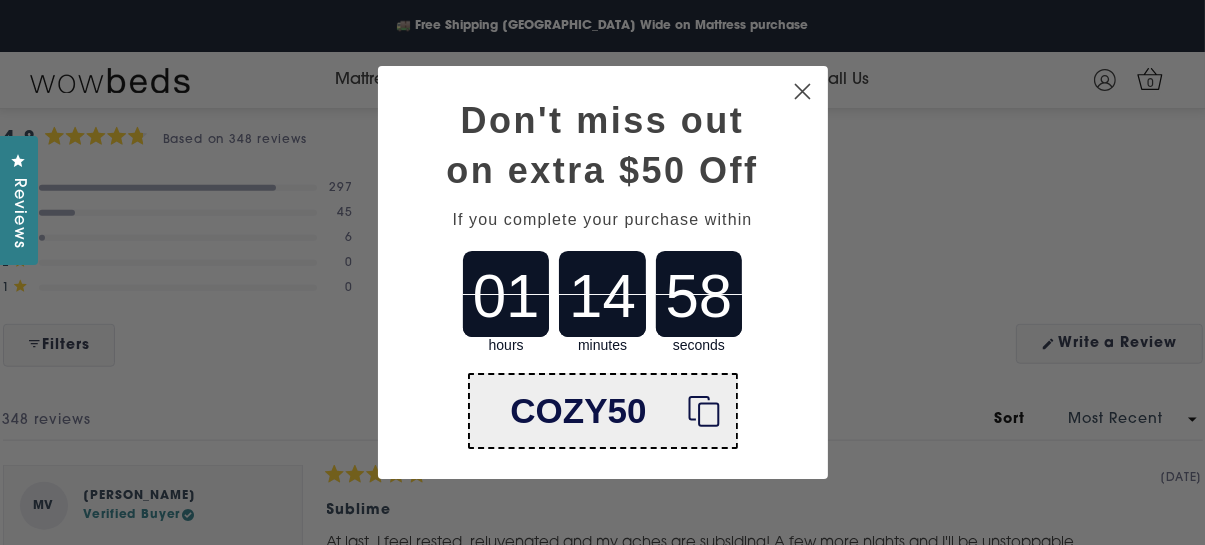 click 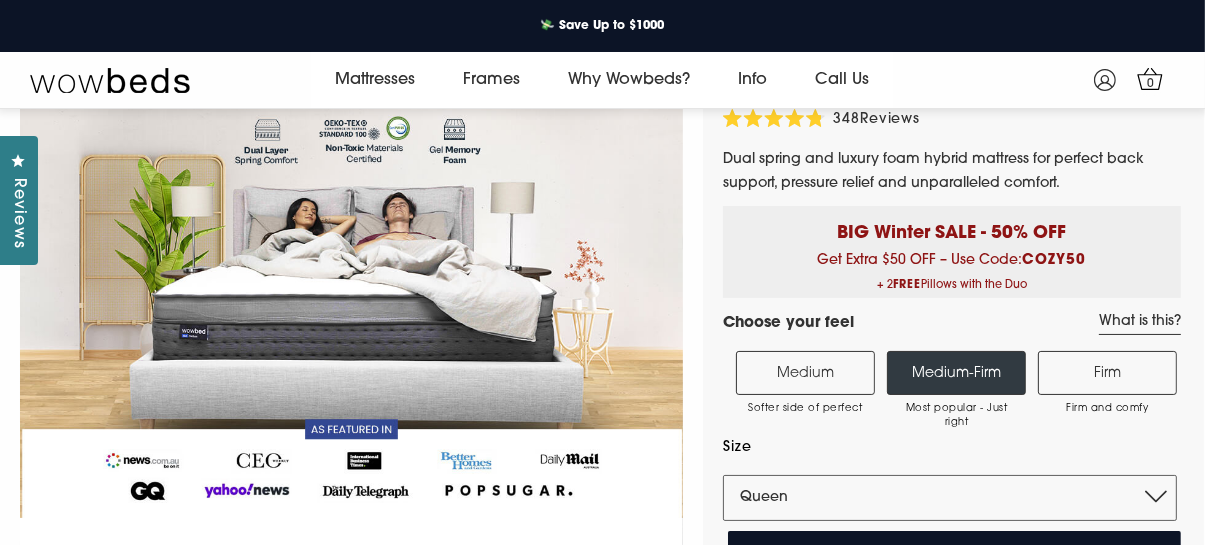 scroll, scrollTop: 134, scrollLeft: 0, axis: vertical 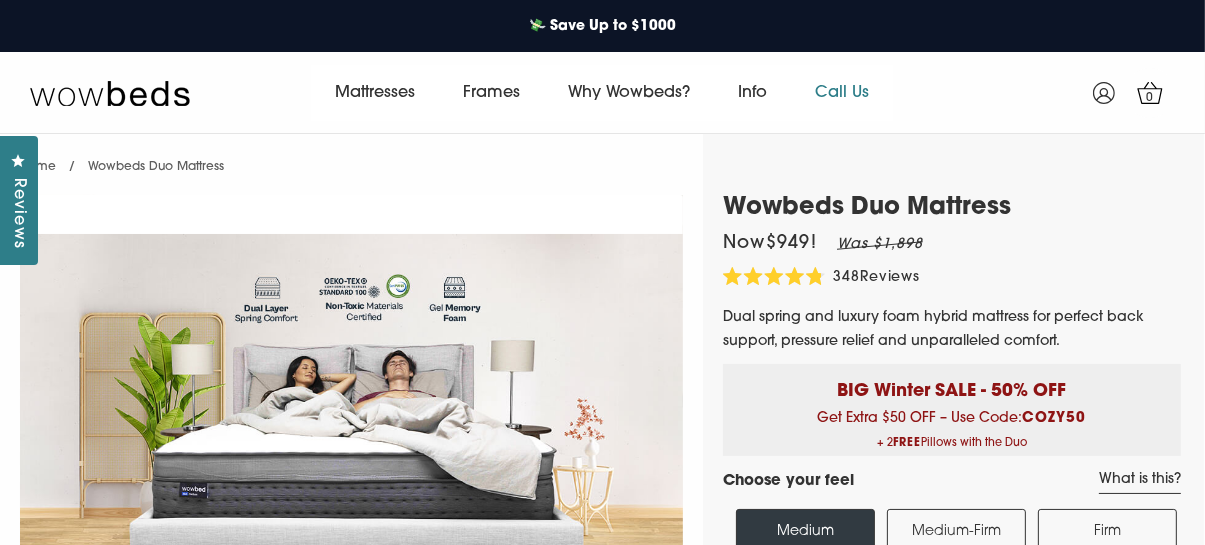 click on "Call Us" at bounding box center (842, 93) 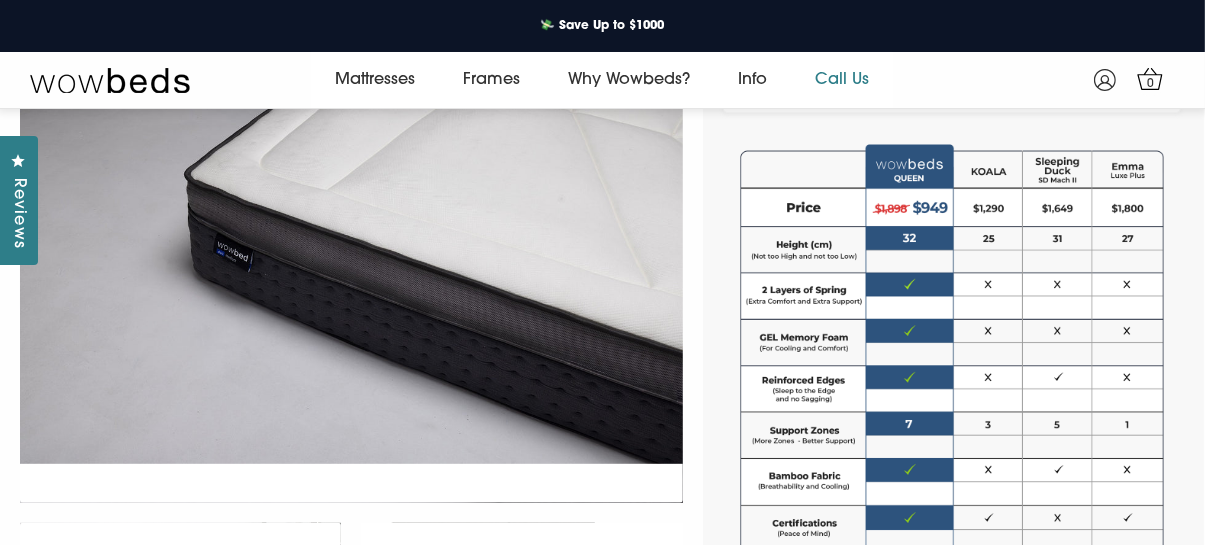 scroll, scrollTop: 1052, scrollLeft: 0, axis: vertical 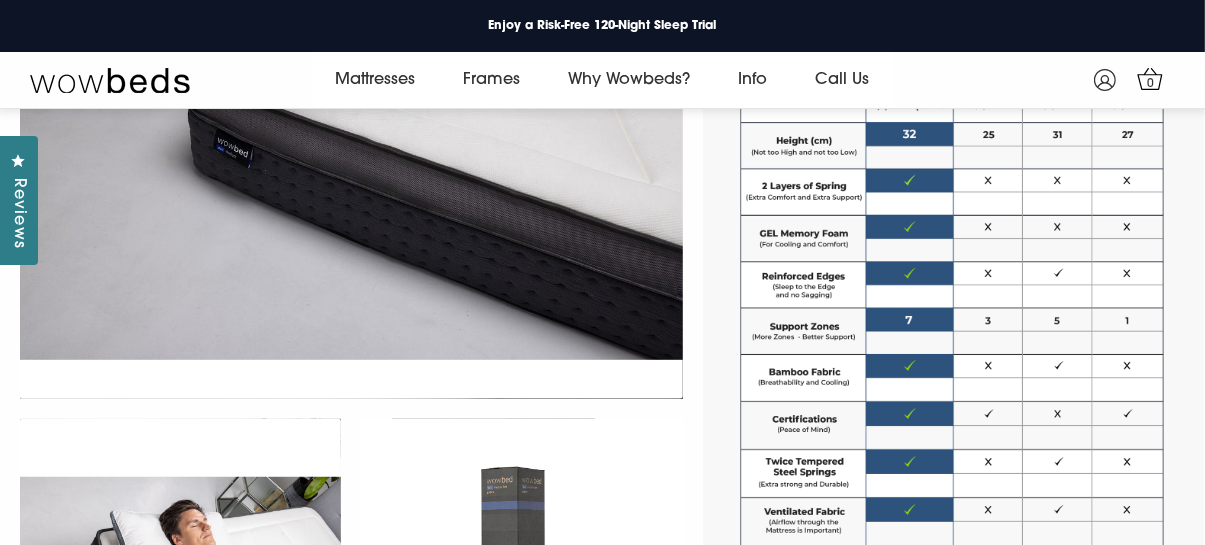 click on "Wowbeds Duo Mattress
Now  $949 ! Was $1,898
4.8  Rated 4.8 out of 5 stars 348  Reviews Click to scroll to reviews
Dual spring and luxury foam hybrid mattress for perfect back support, pressure relief and unparalleled comfort.
BIG Winter SALE - 50% OFF
Get Extra $50 OFF – Use Code:  COZY50   + 2  FREE  Pillows with the Duo
Choose your feel
What is this?
Medium
Softer side of perfect" at bounding box center (953, 234) 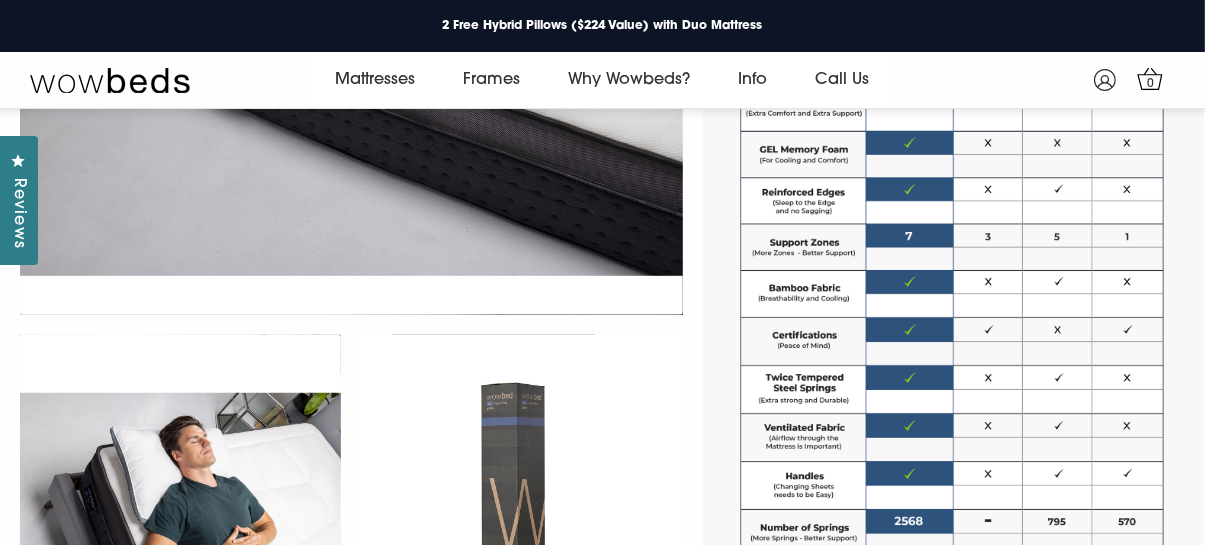 scroll, scrollTop: 1237, scrollLeft: 0, axis: vertical 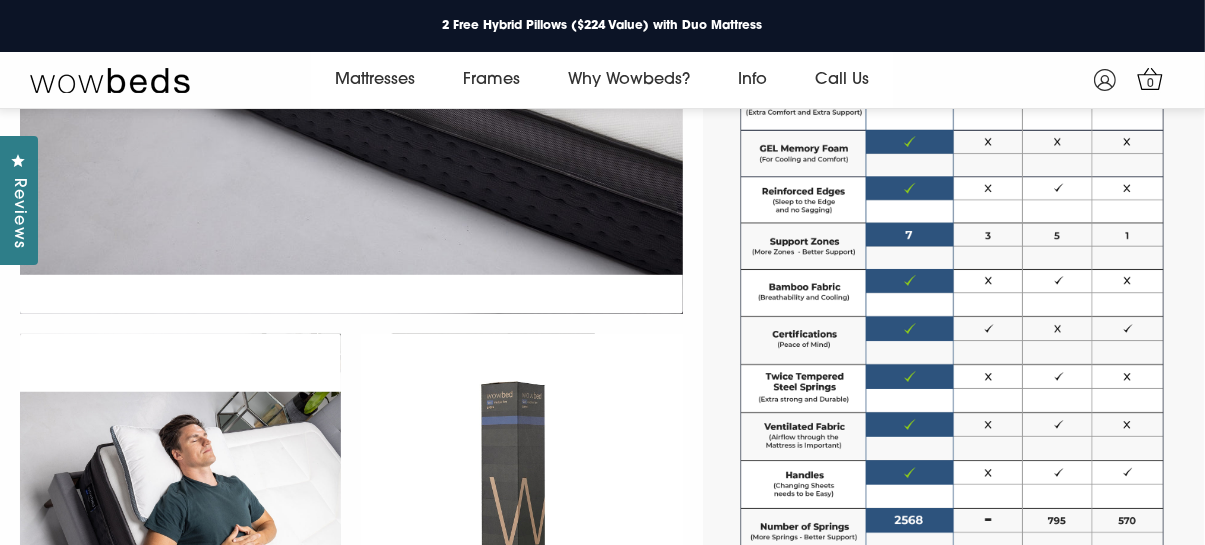 click on "Wowbeds Duo Mattress
Now  $949 ! Was $1,898
4.8  Rated 4.8 out of 5 stars 348  Reviews Click to scroll to reviews
Dual spring and luxury foam hybrid mattress for perfect back support, pressure relief and unparalleled comfort.
BIG Winter SALE - 50% OFF
Get Extra $50 OFF – Use Code:  COZY50   + 2  FREE  Pillows with the Duo
Choose your feel
What is this?
Medium
Softer side of perfect" at bounding box center (953, 149) 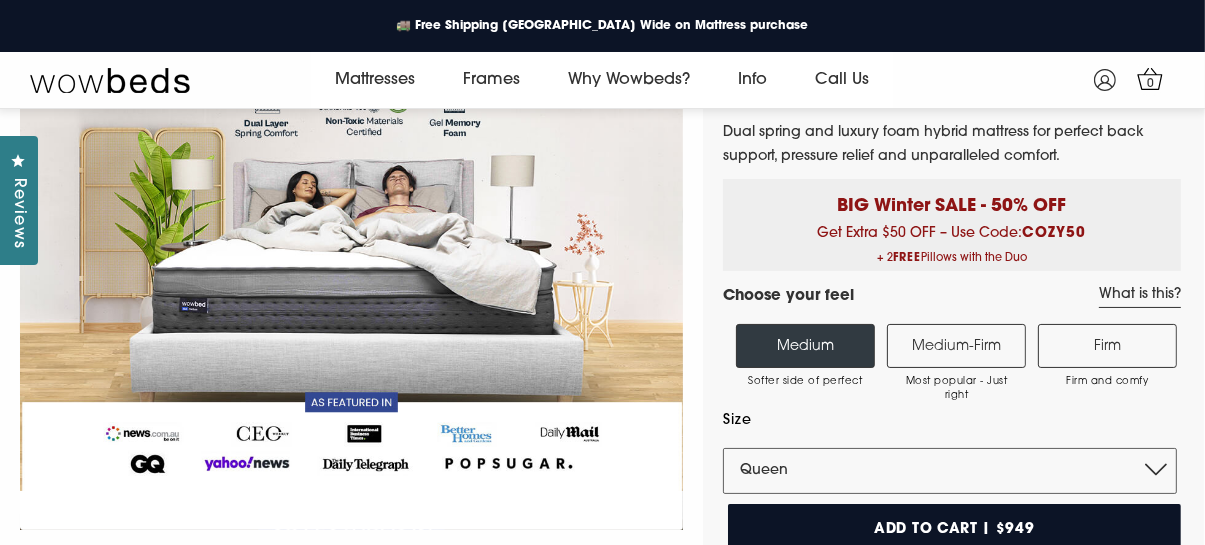 scroll, scrollTop: 160, scrollLeft: 0, axis: vertical 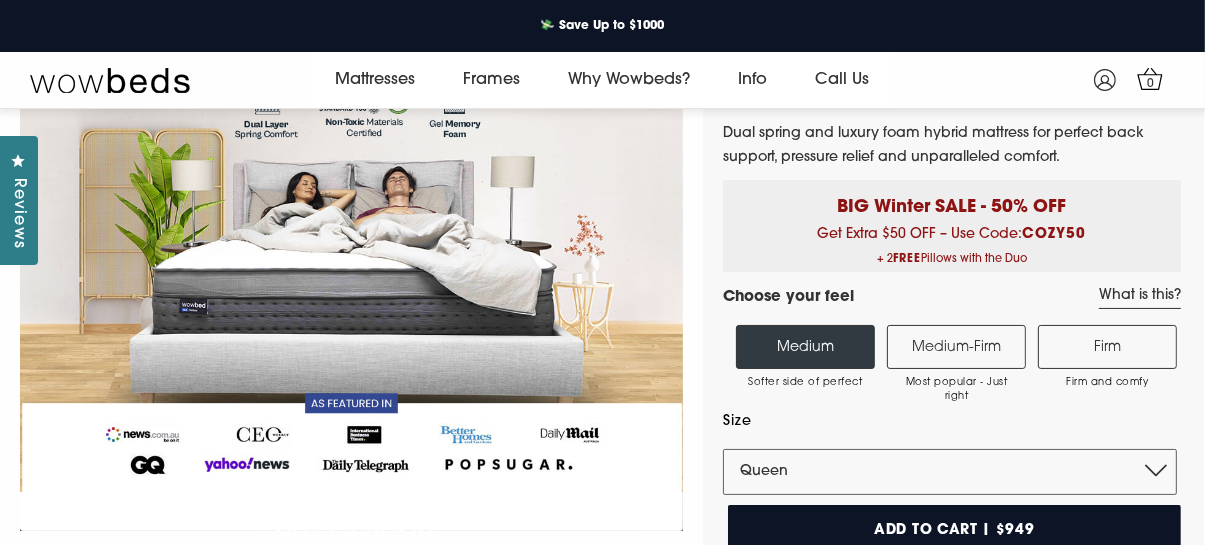 click on "Add to cart | $949" at bounding box center (954, 530) 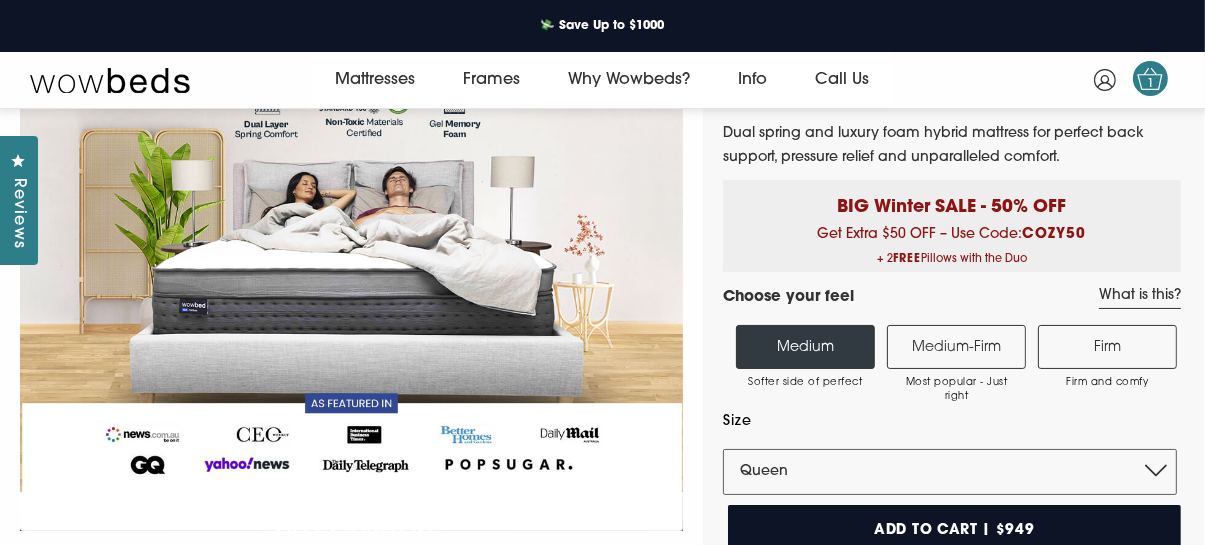 click on "1" at bounding box center [1151, 84] 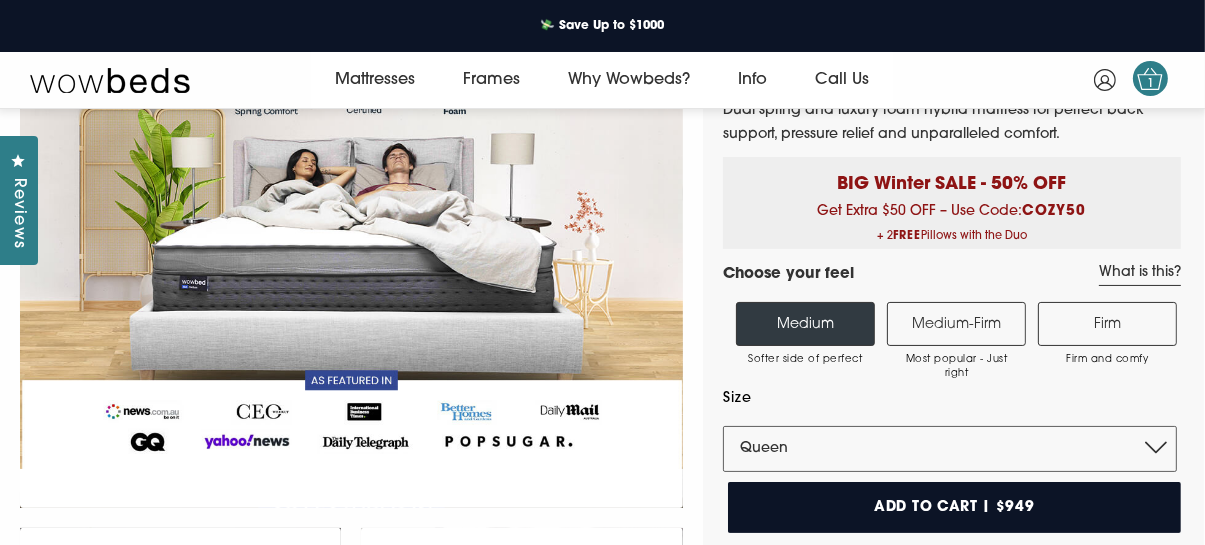 scroll, scrollTop: 296, scrollLeft: 0, axis: vertical 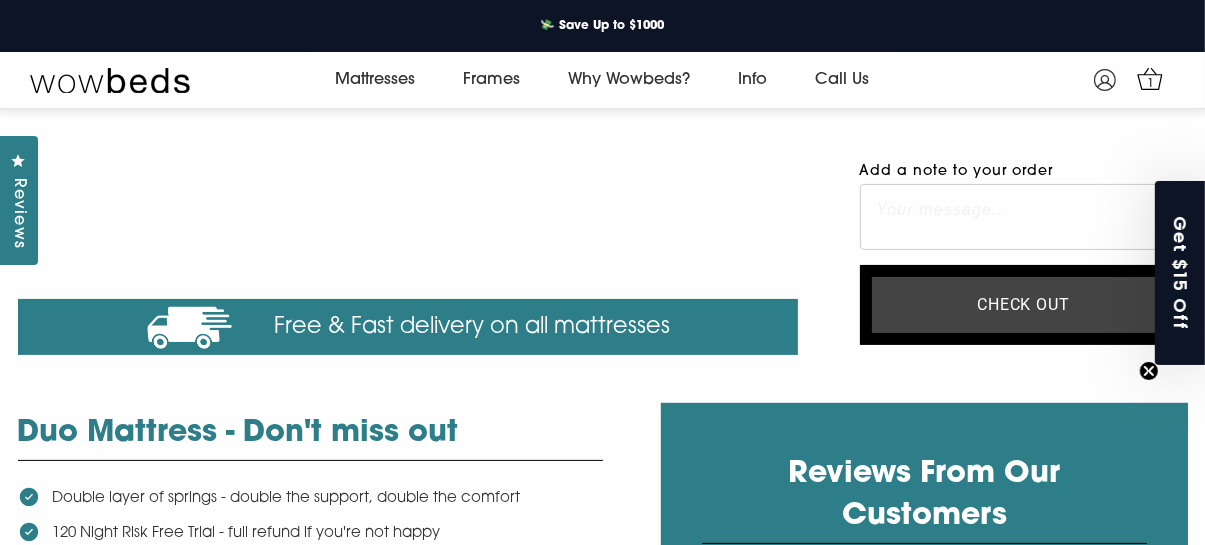 click on "Check out" at bounding box center (1024, 305) 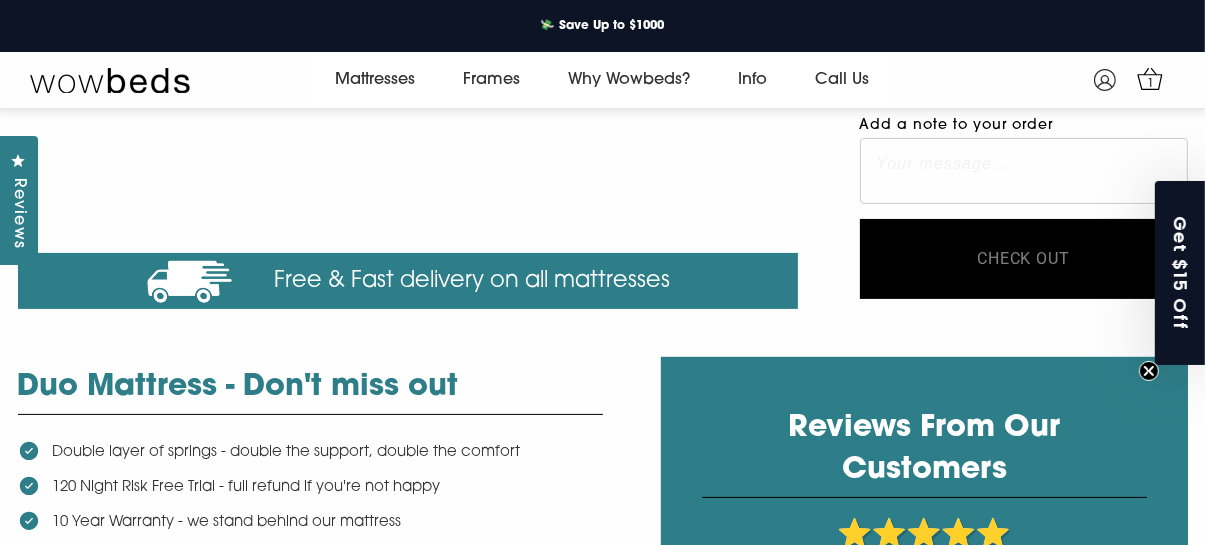 scroll, scrollTop: 442, scrollLeft: 0, axis: vertical 